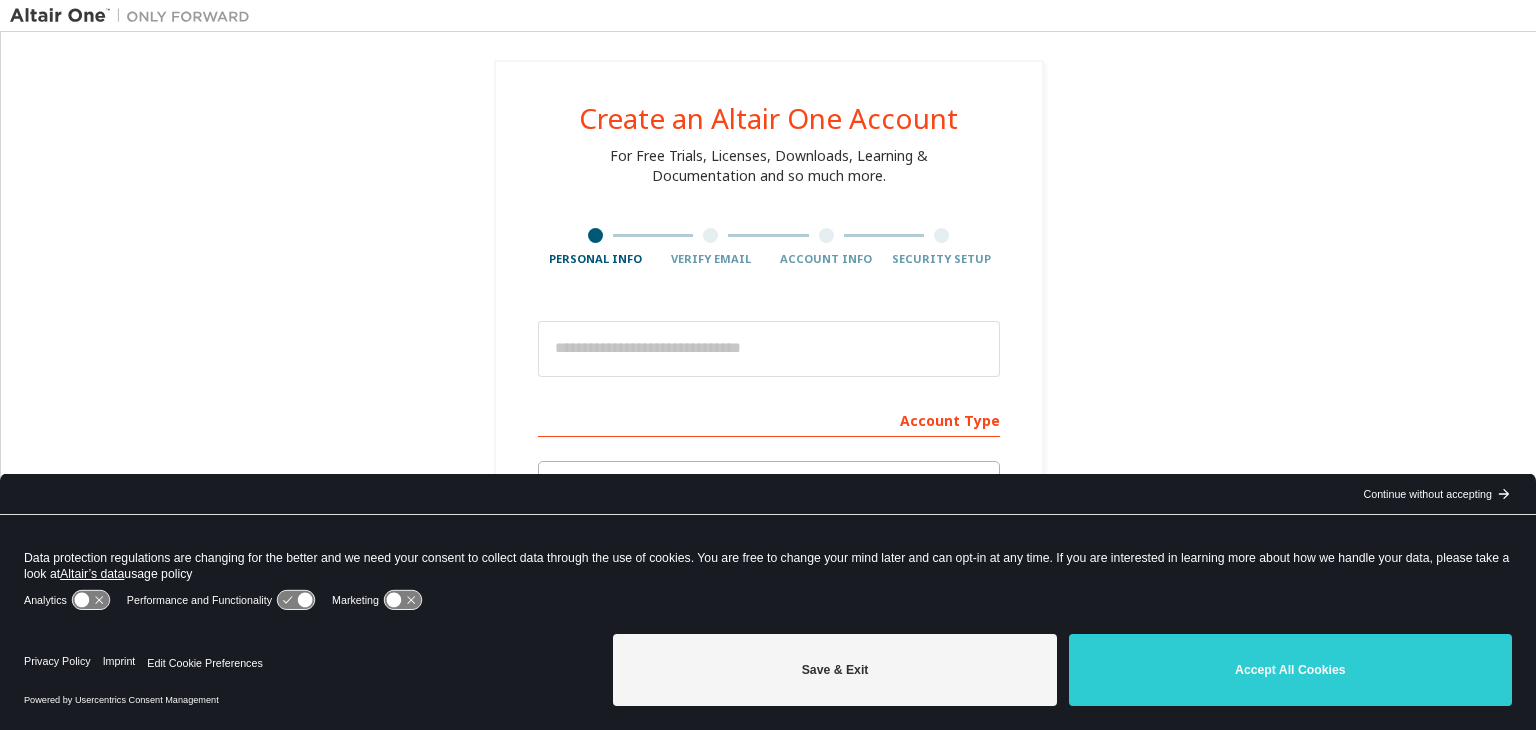 scroll, scrollTop: 0, scrollLeft: 0, axis: both 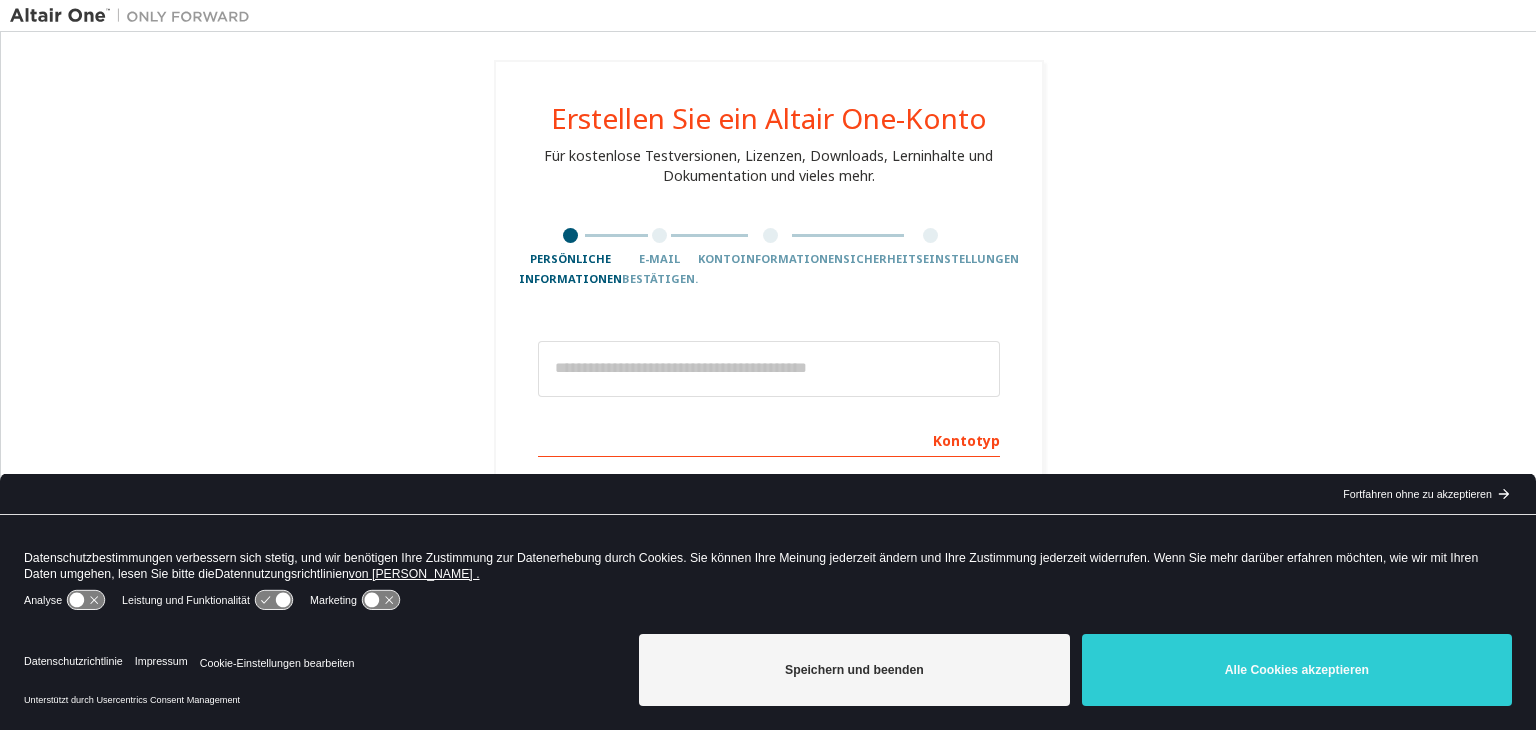click on "Speichern und beenden" at bounding box center [854, 670] 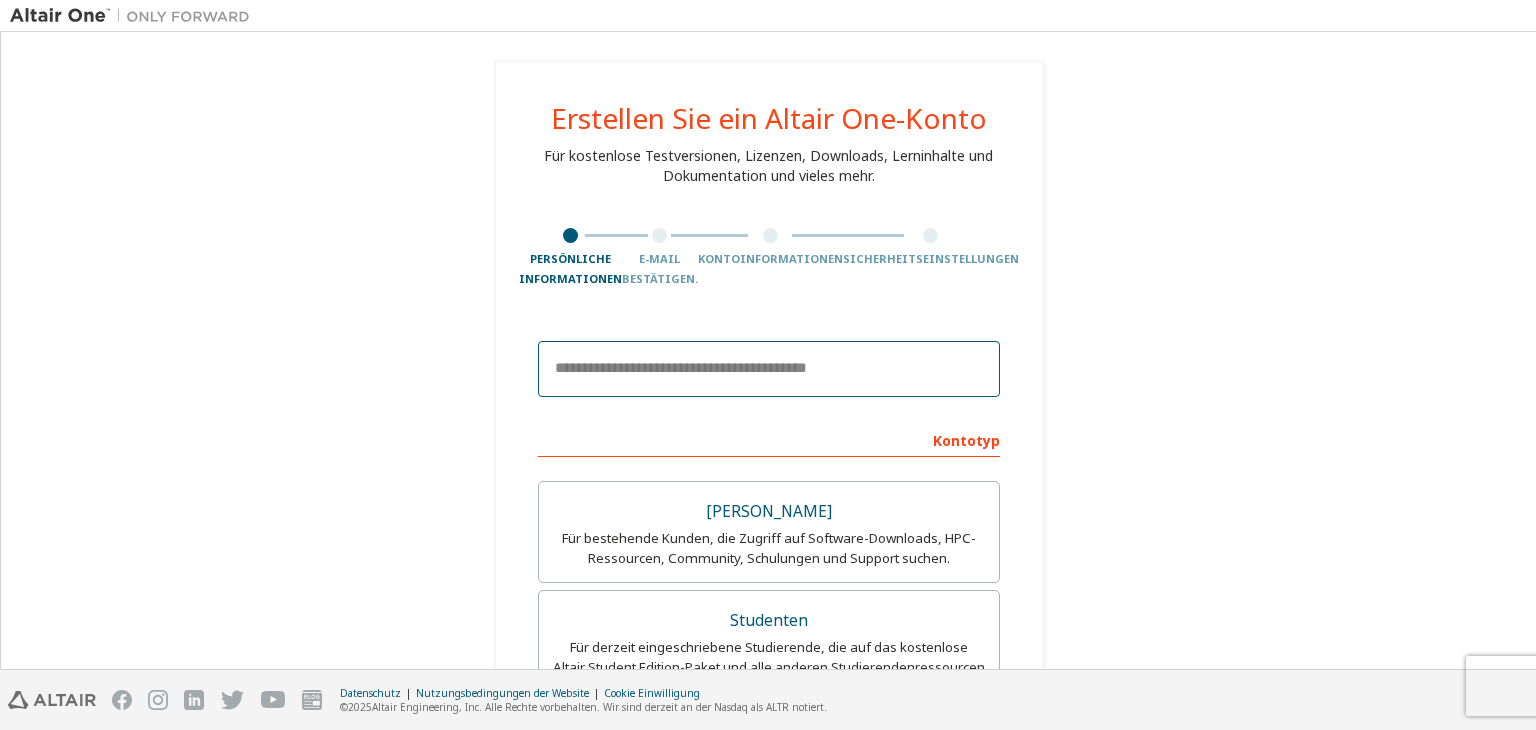 click at bounding box center [769, 369] 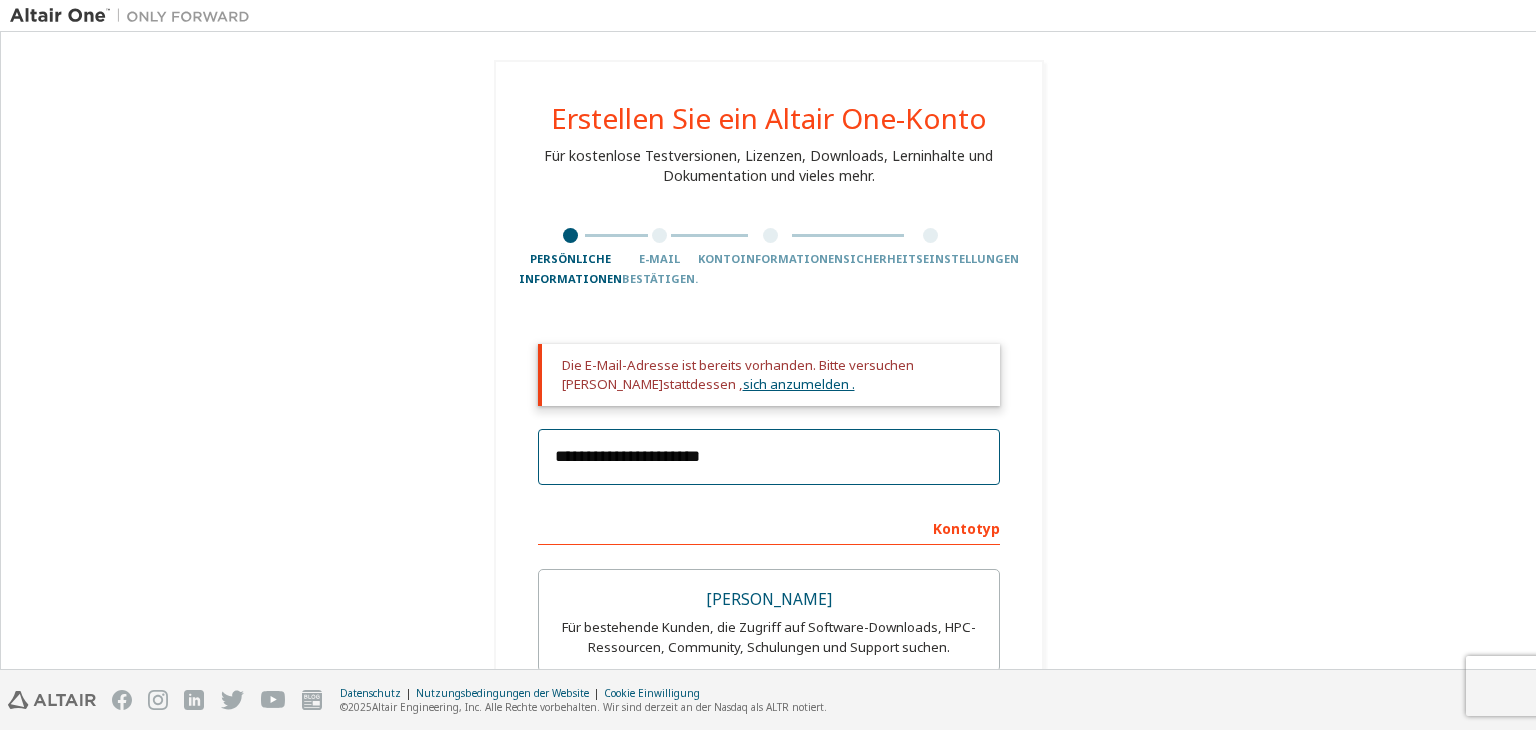 type on "**********" 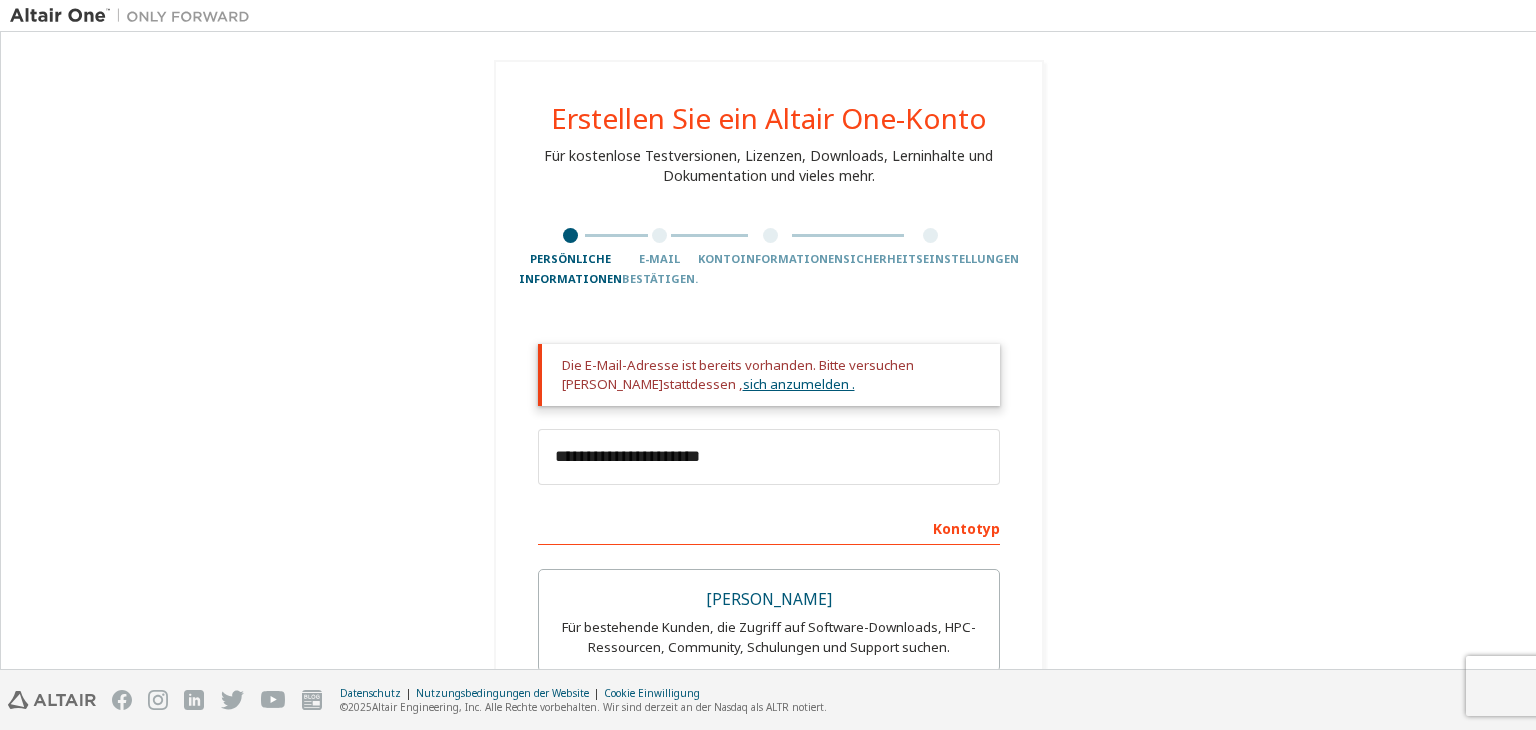 click on "sich anzumelden ." at bounding box center [799, 384] 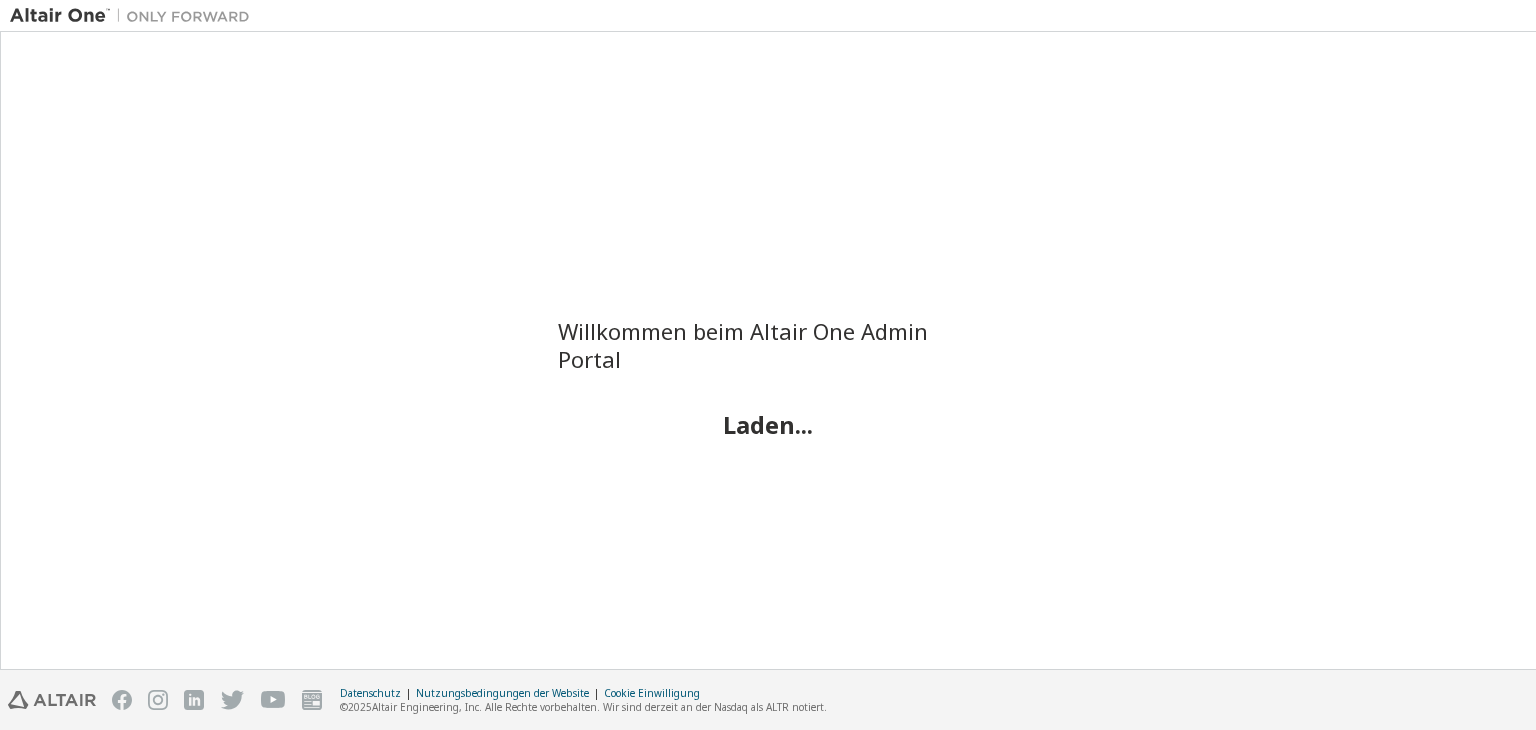 scroll, scrollTop: 0, scrollLeft: 0, axis: both 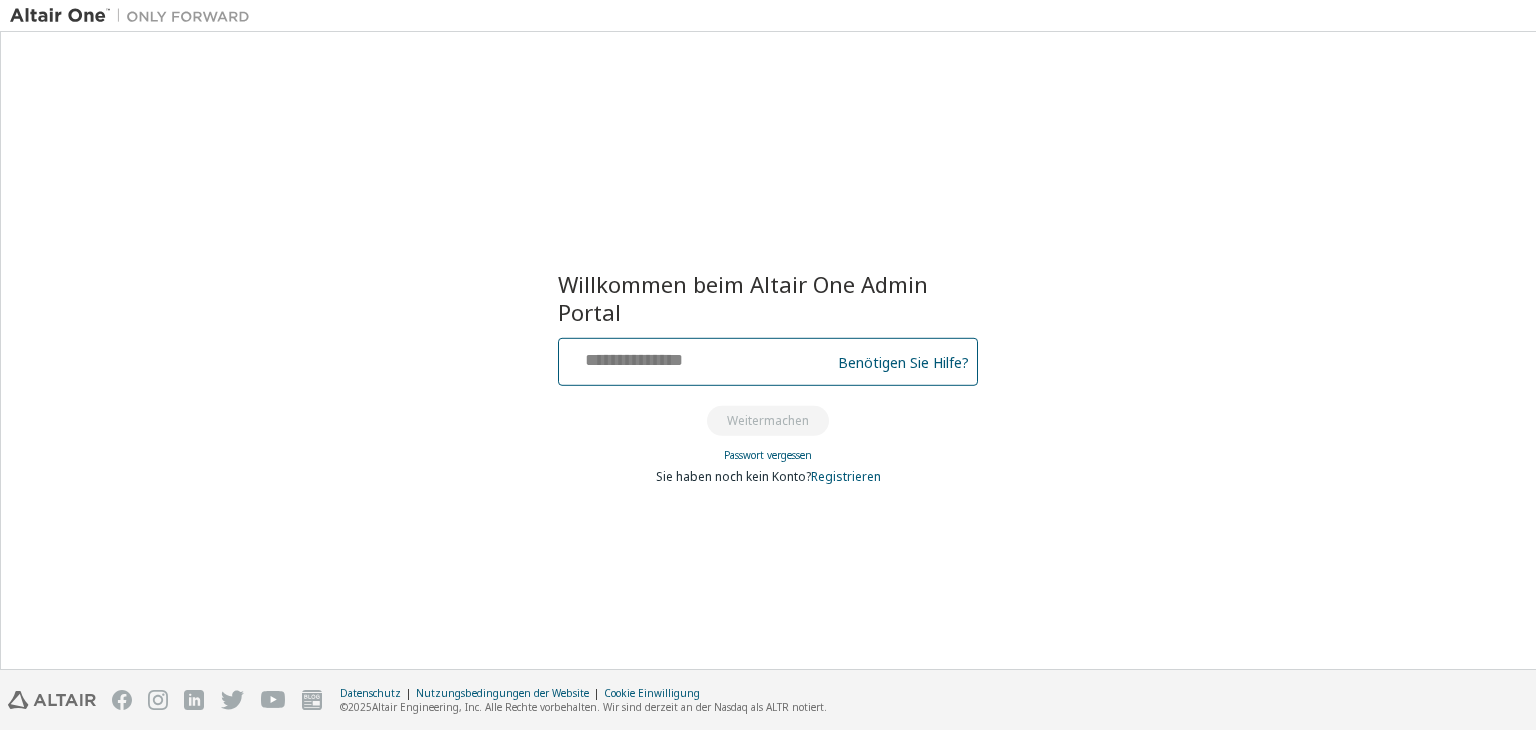 click at bounding box center [697, 357] 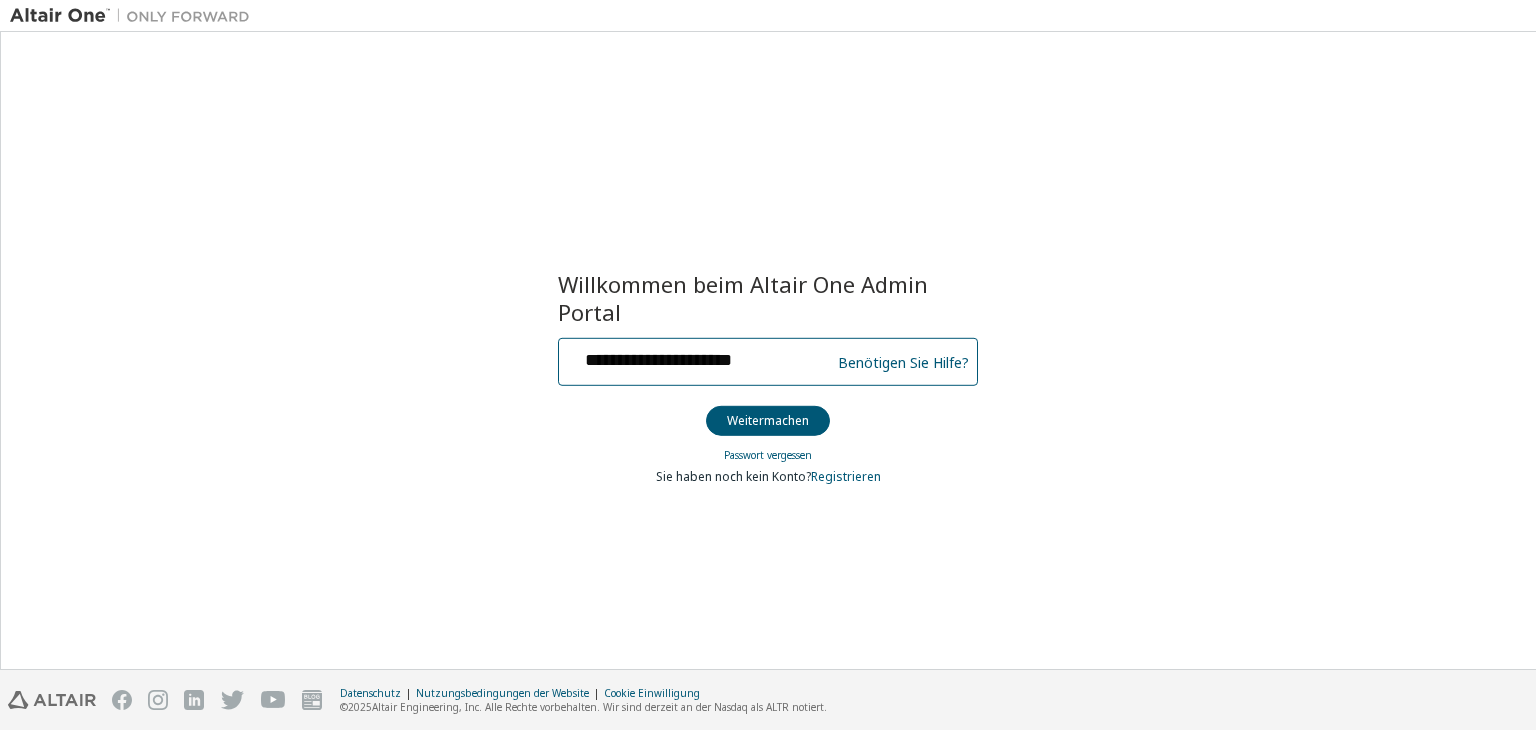 type on "**********" 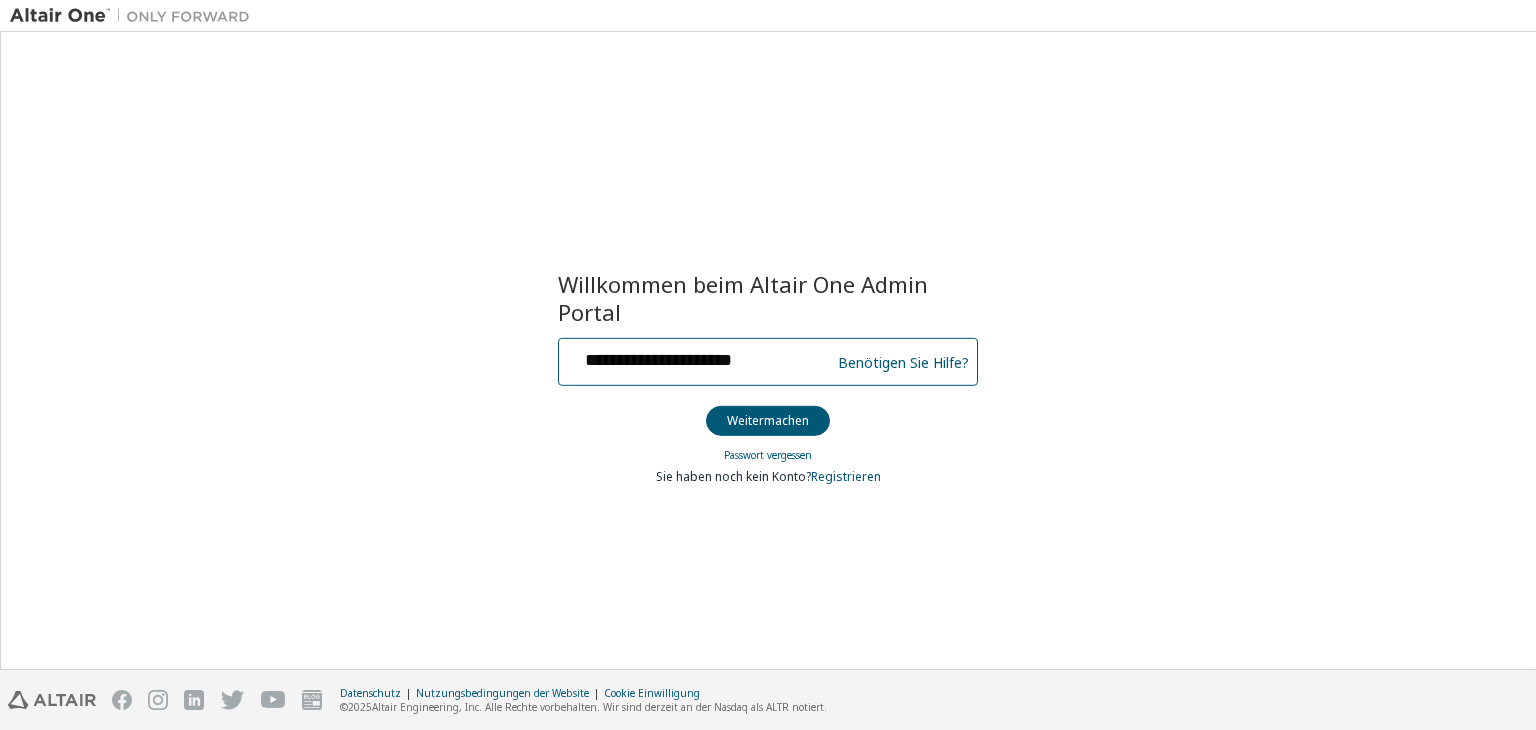 click on "Weitermachen" at bounding box center (768, 421) 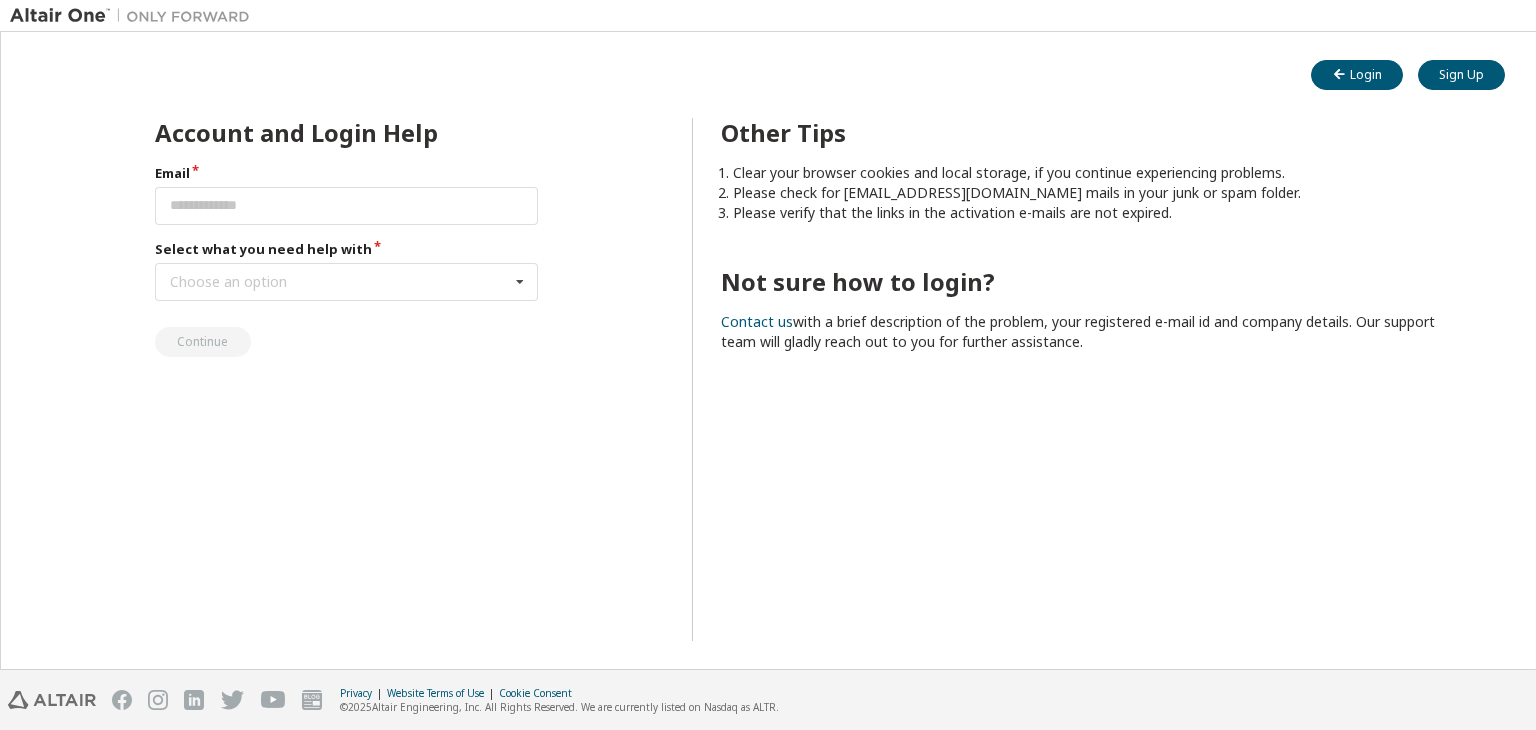 scroll, scrollTop: 0, scrollLeft: 0, axis: both 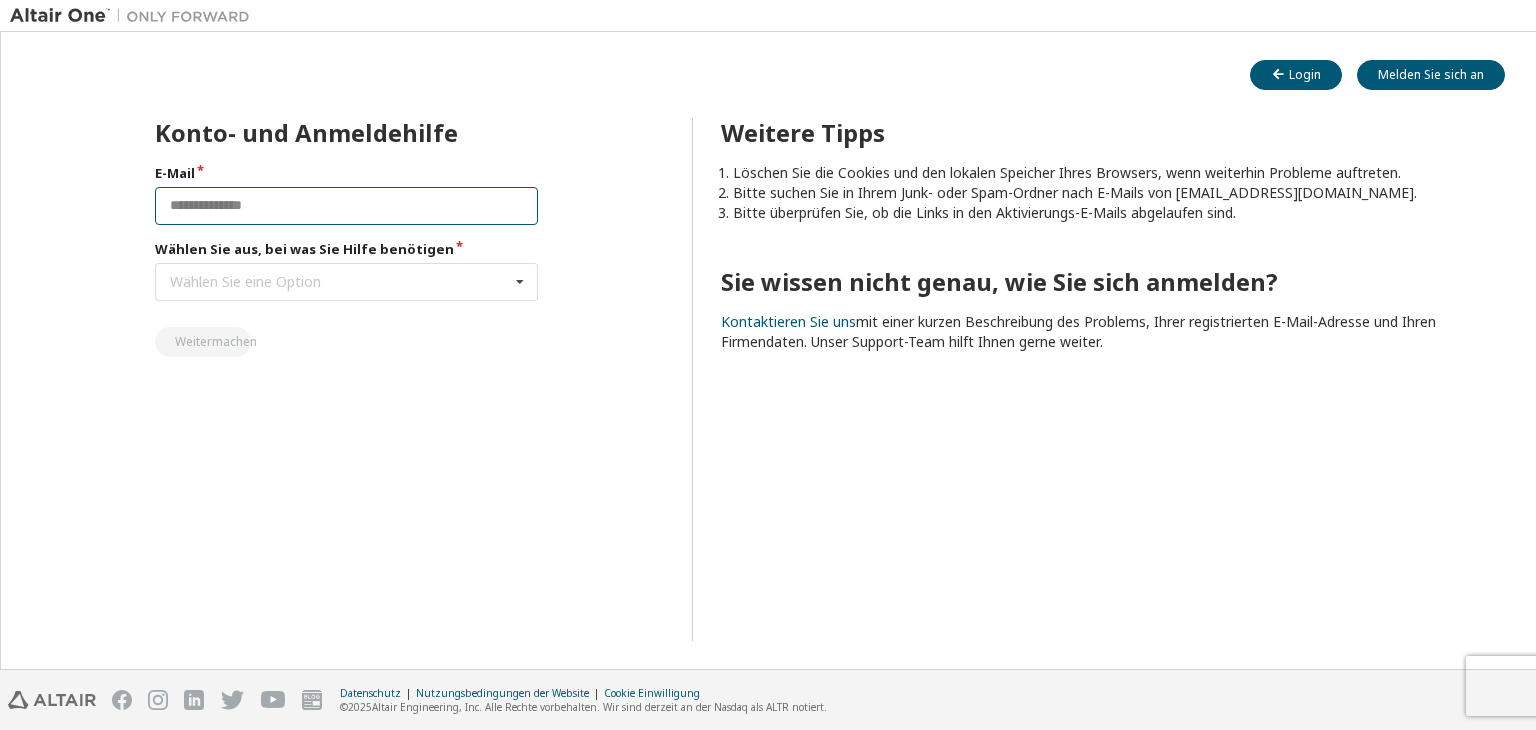 click at bounding box center [347, 206] 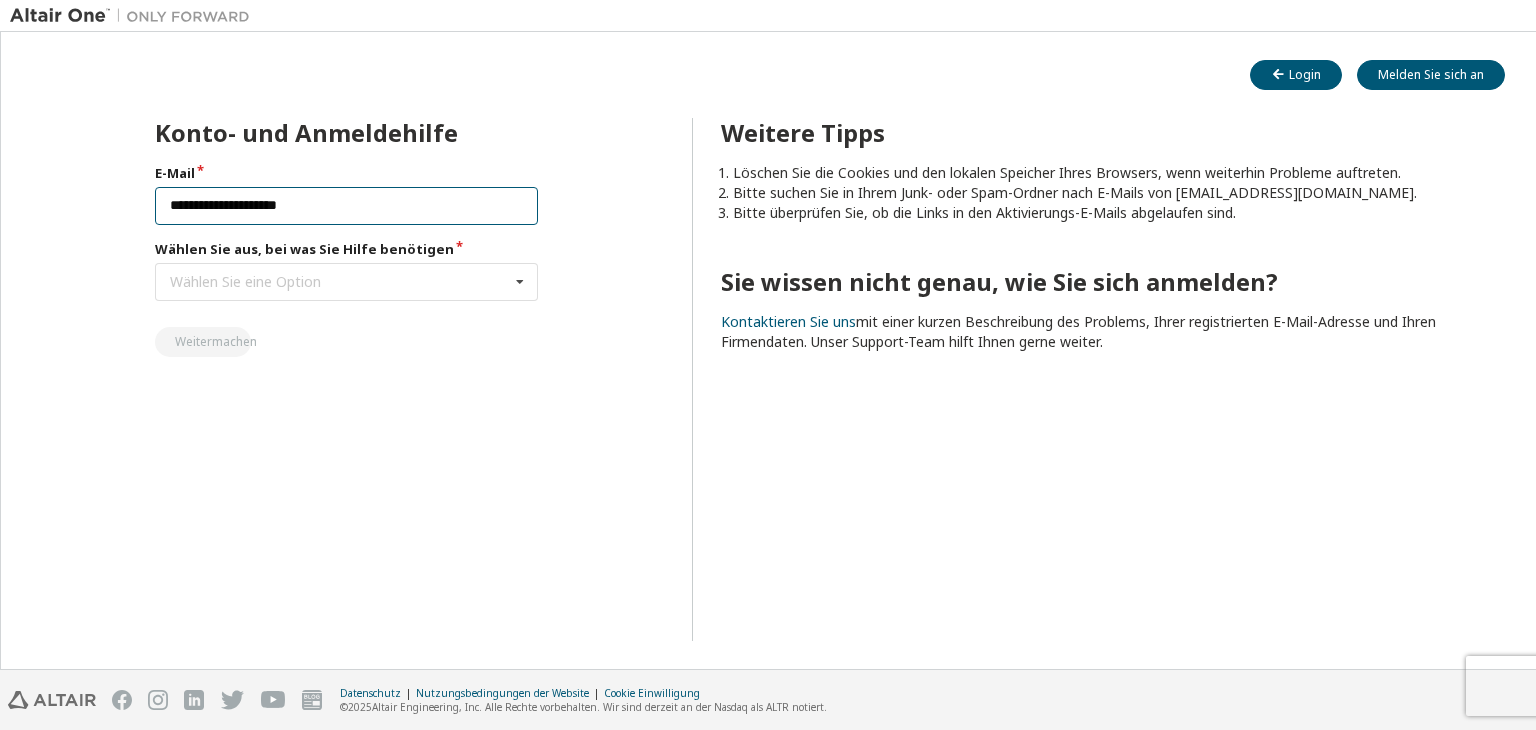 click on "**********" at bounding box center (347, 206) 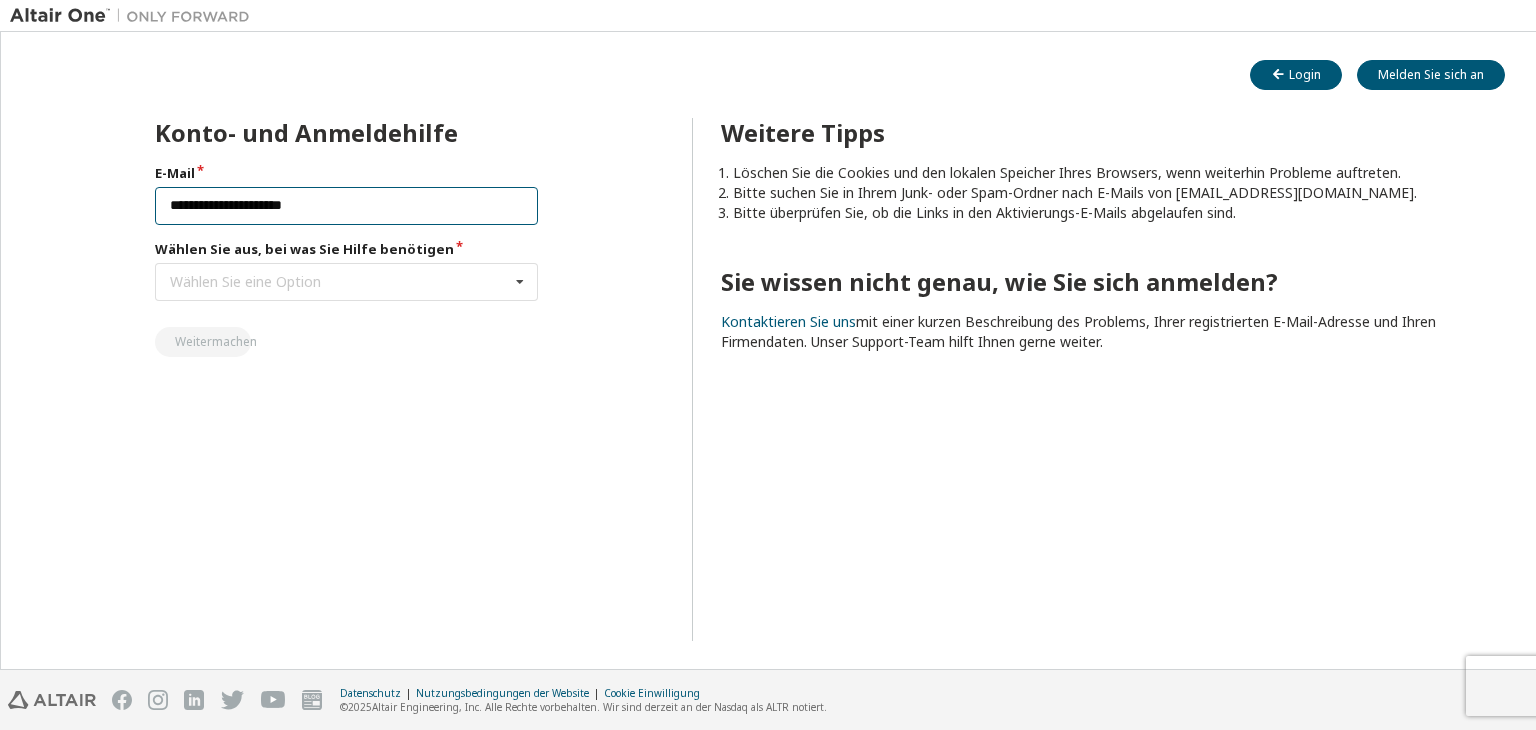 type on "**********" 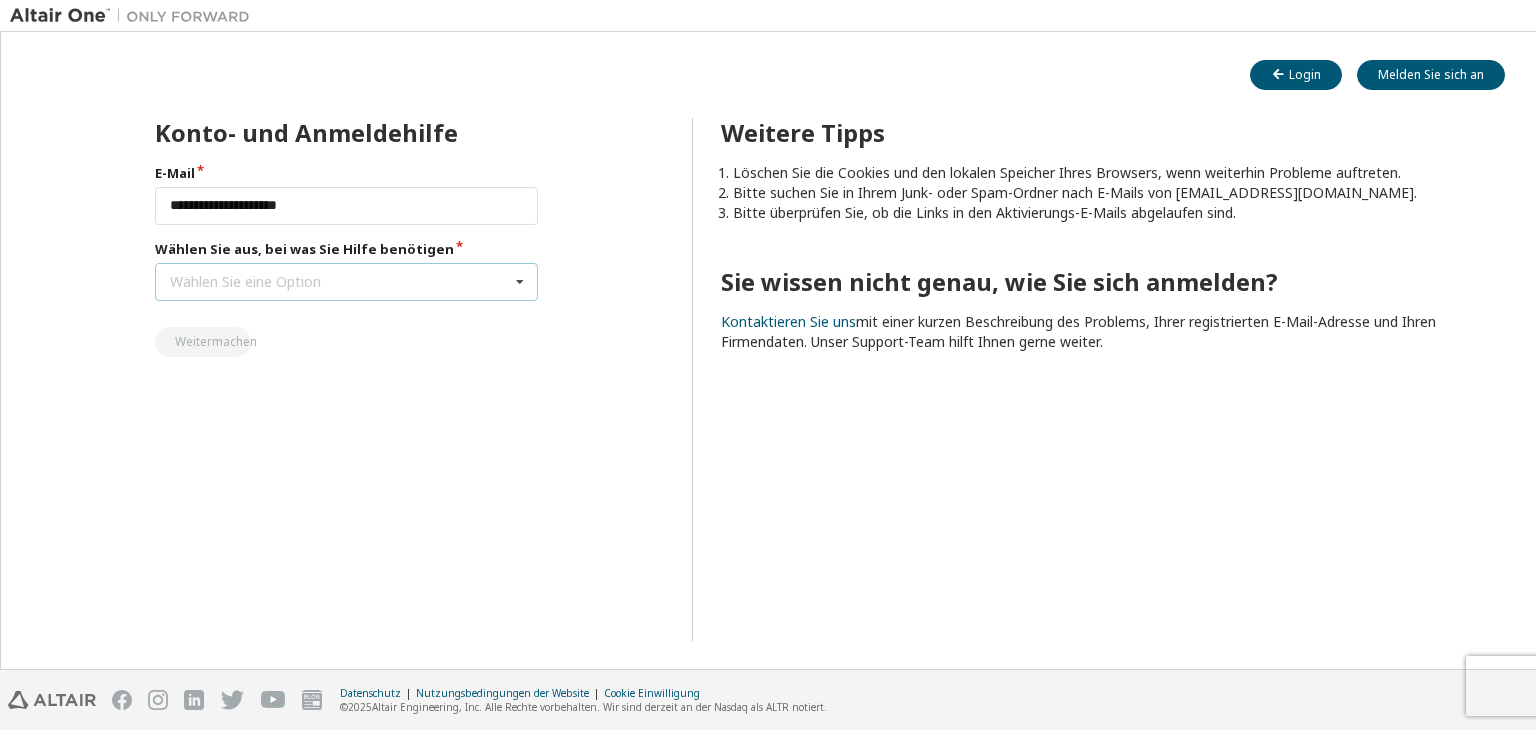 click on "Wählen Sie eine Option" at bounding box center [245, 281] 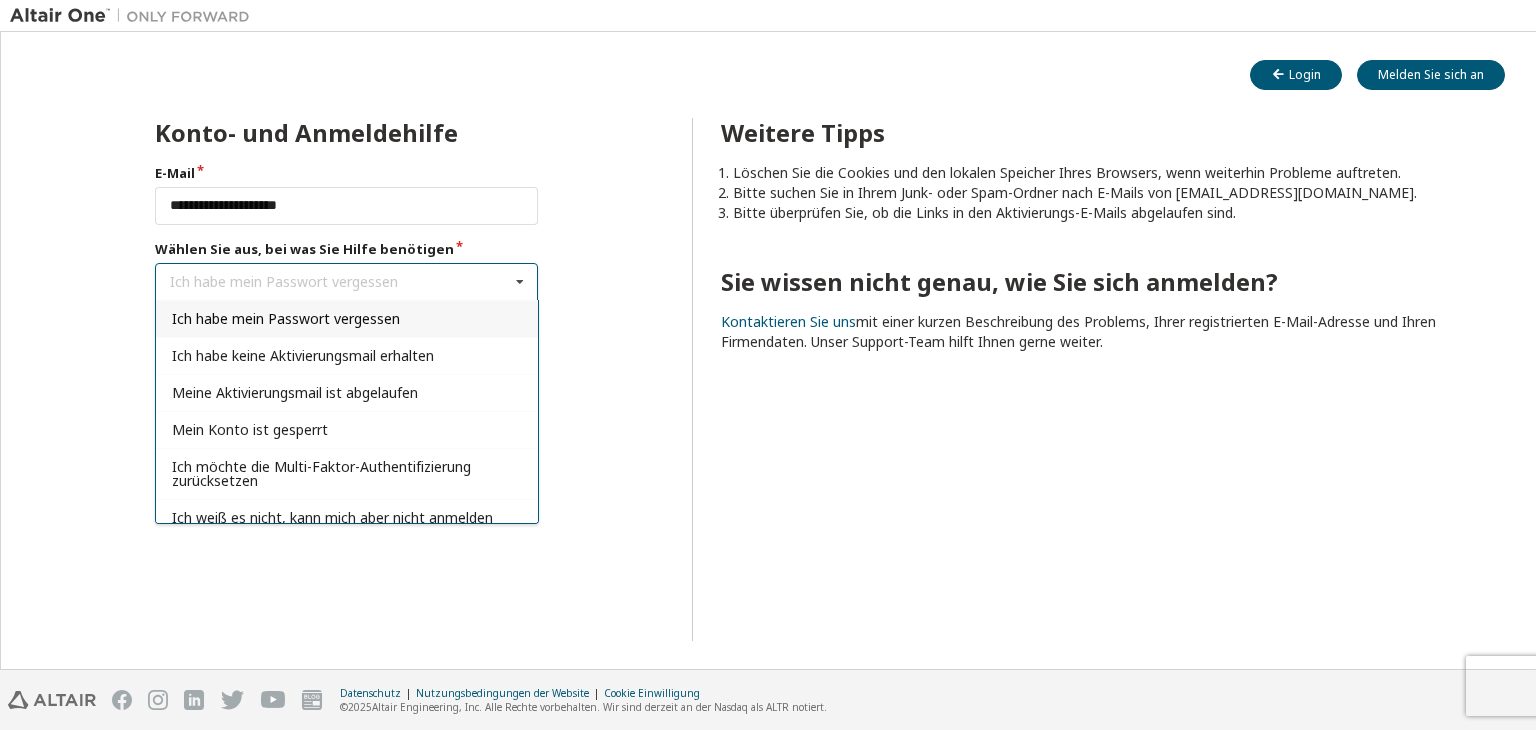 click on "Ich habe mein Passwort vergessen" at bounding box center (286, 318) 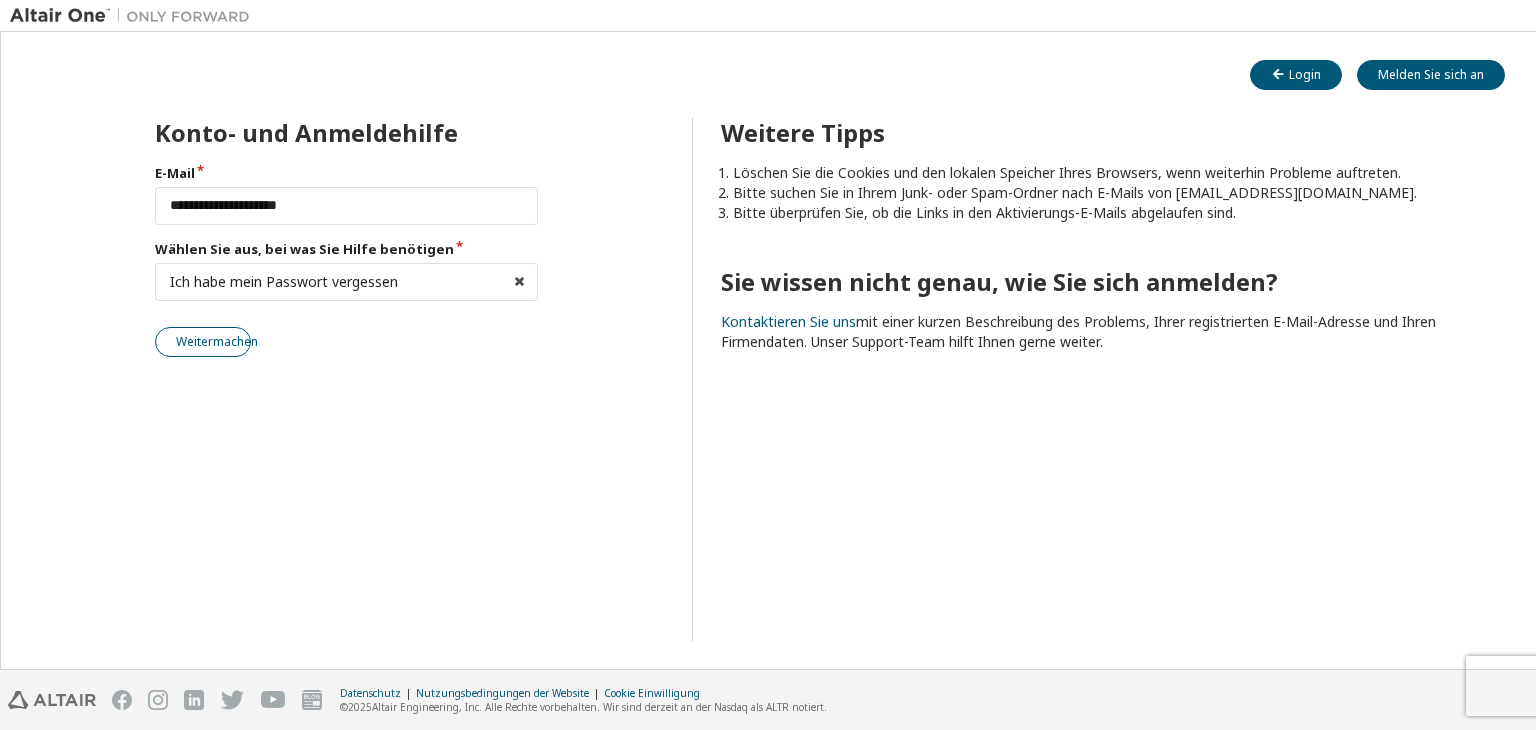 click on "Weitermachen" at bounding box center (217, 341) 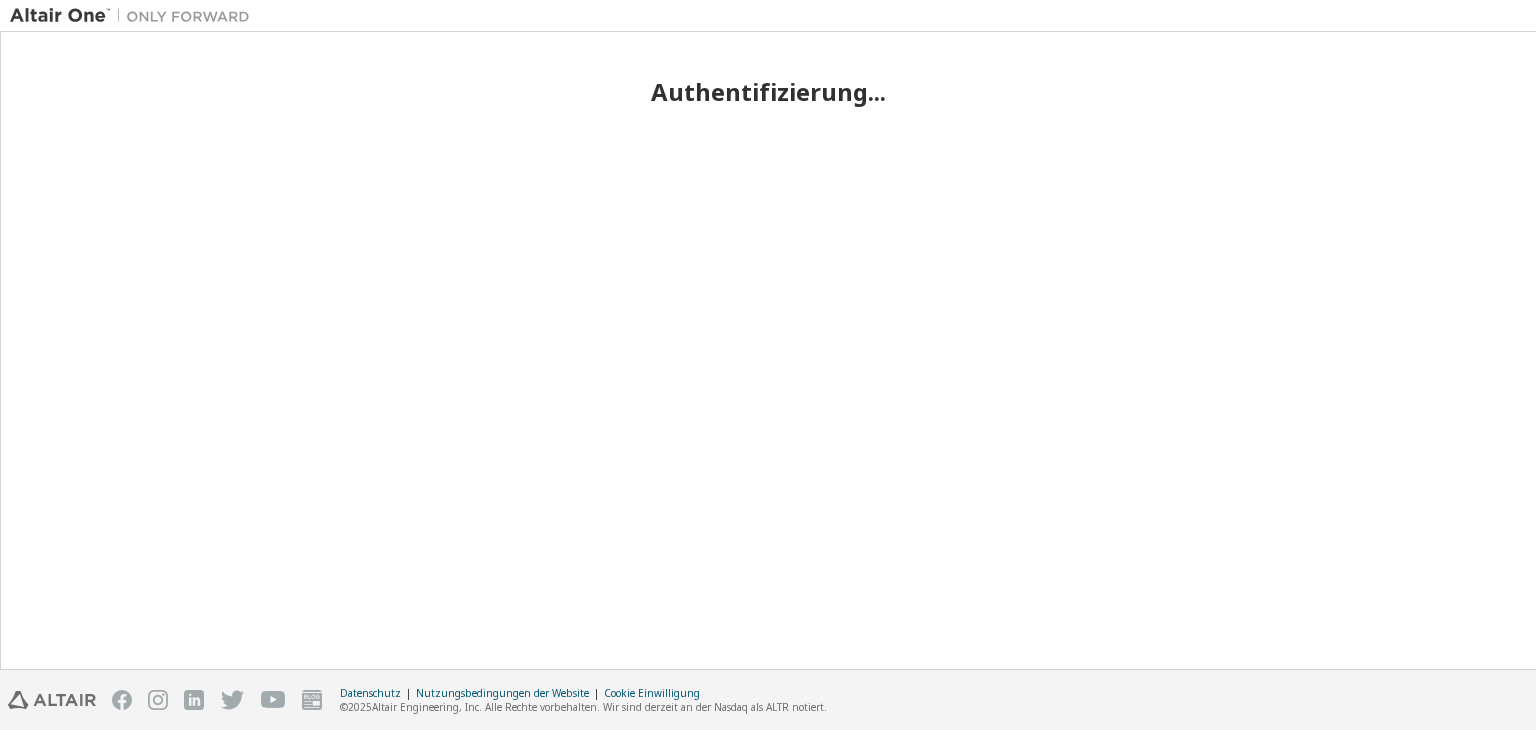 scroll, scrollTop: 0, scrollLeft: 0, axis: both 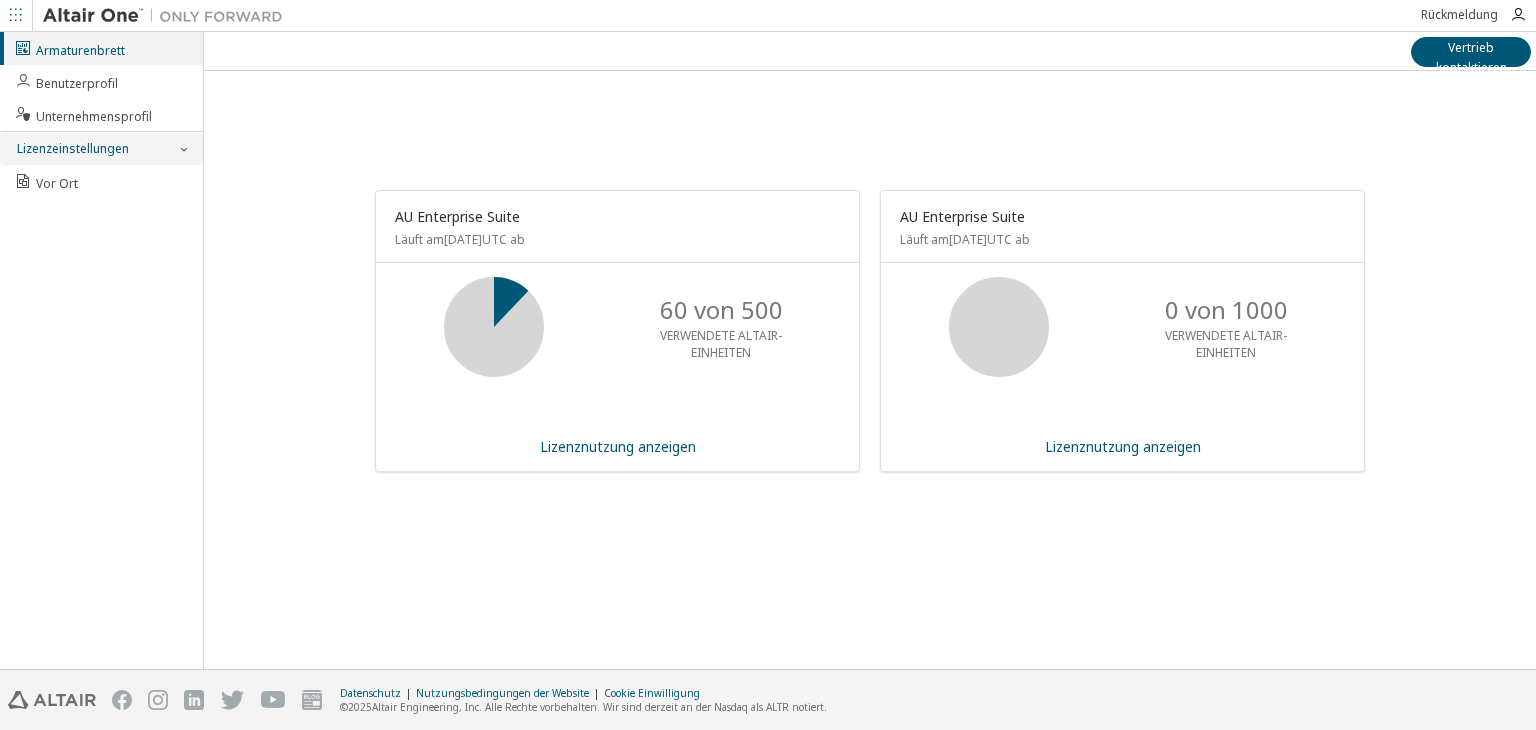 click on "Lizenzeinstellungen" at bounding box center [73, 148] 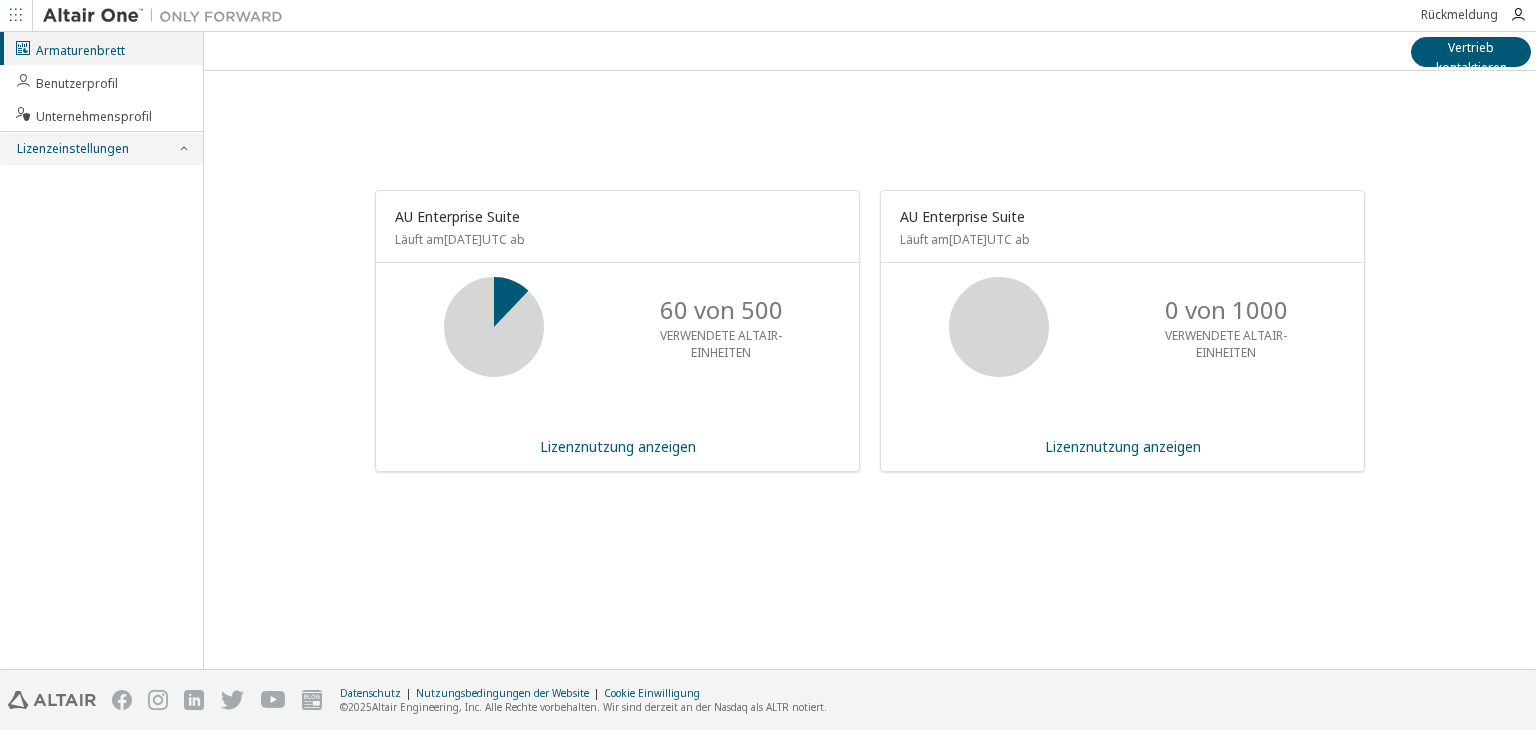 click on "Lizenzeinstellungen" at bounding box center (73, 148) 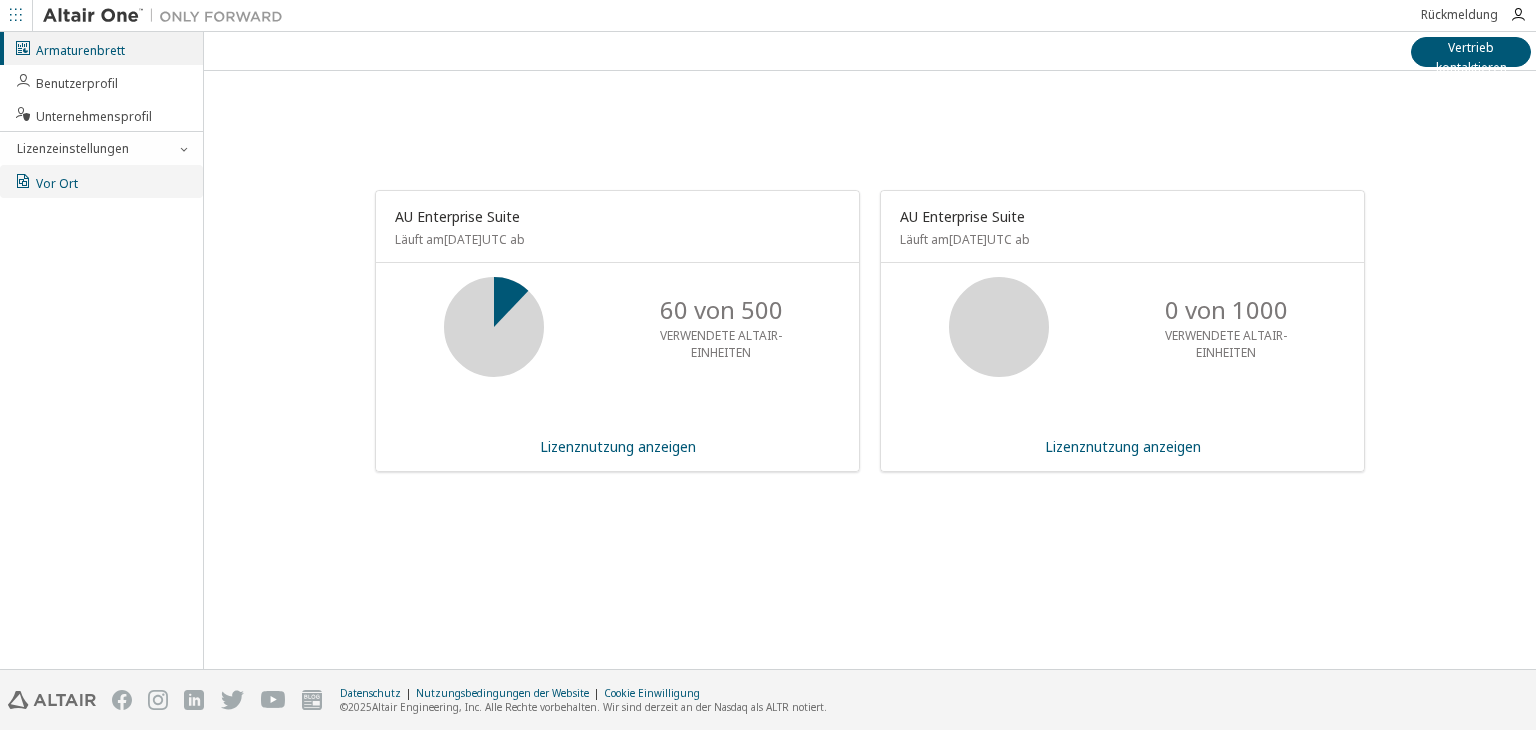 click on "Vor Ort" at bounding box center (57, 183) 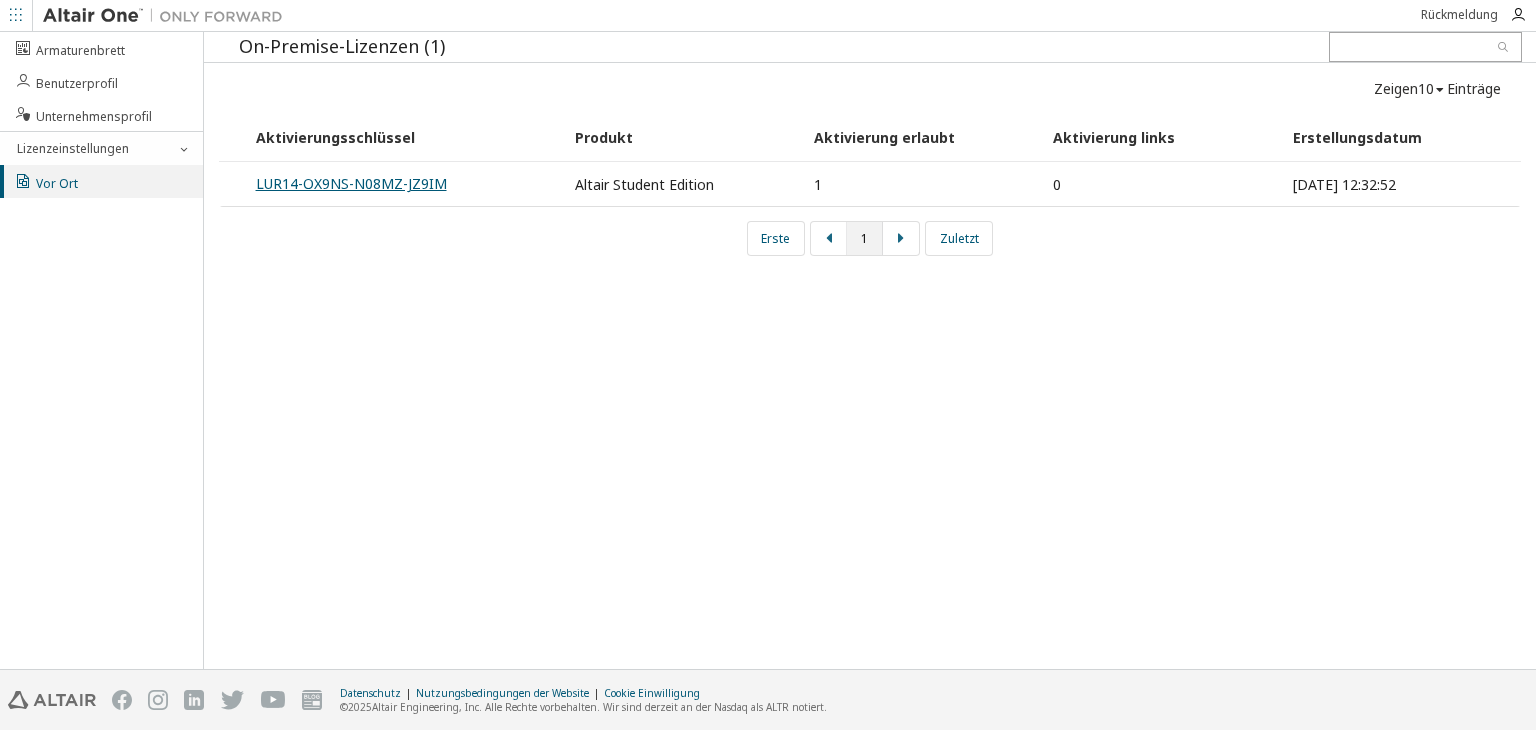 click on "LUR14-OX9NS-N08MZ-JZ9IM" at bounding box center (351, 183) 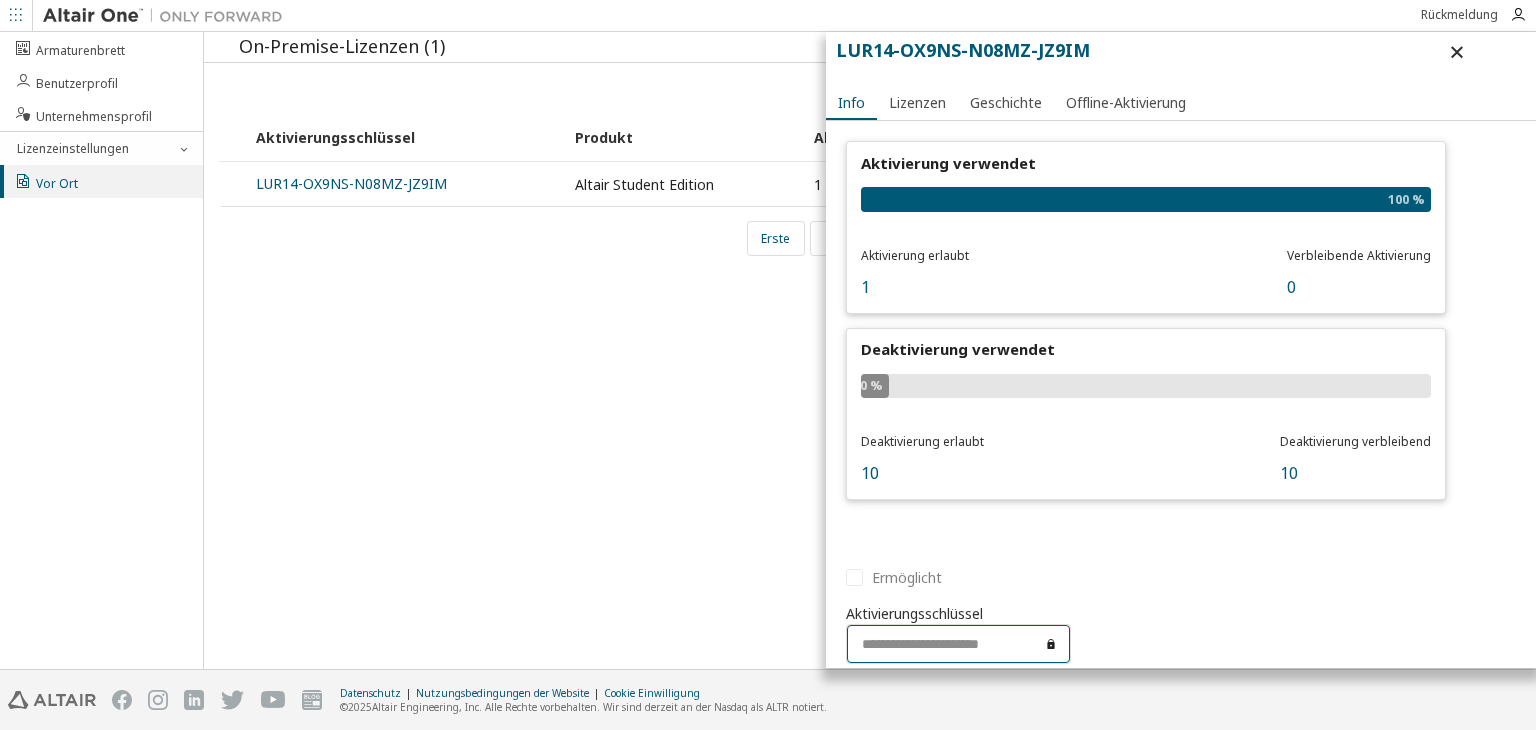 drag, startPoint x: 864, startPoint y: 642, endPoint x: 1064, endPoint y: 640, distance: 200.01 